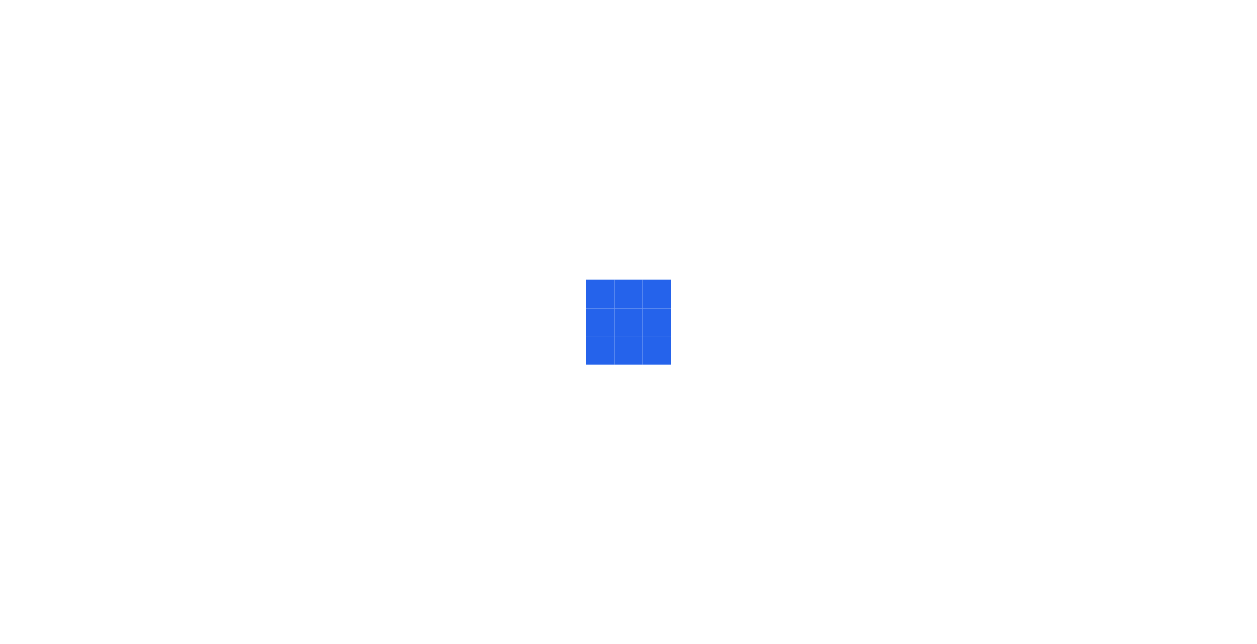 scroll, scrollTop: 0, scrollLeft: 0, axis: both 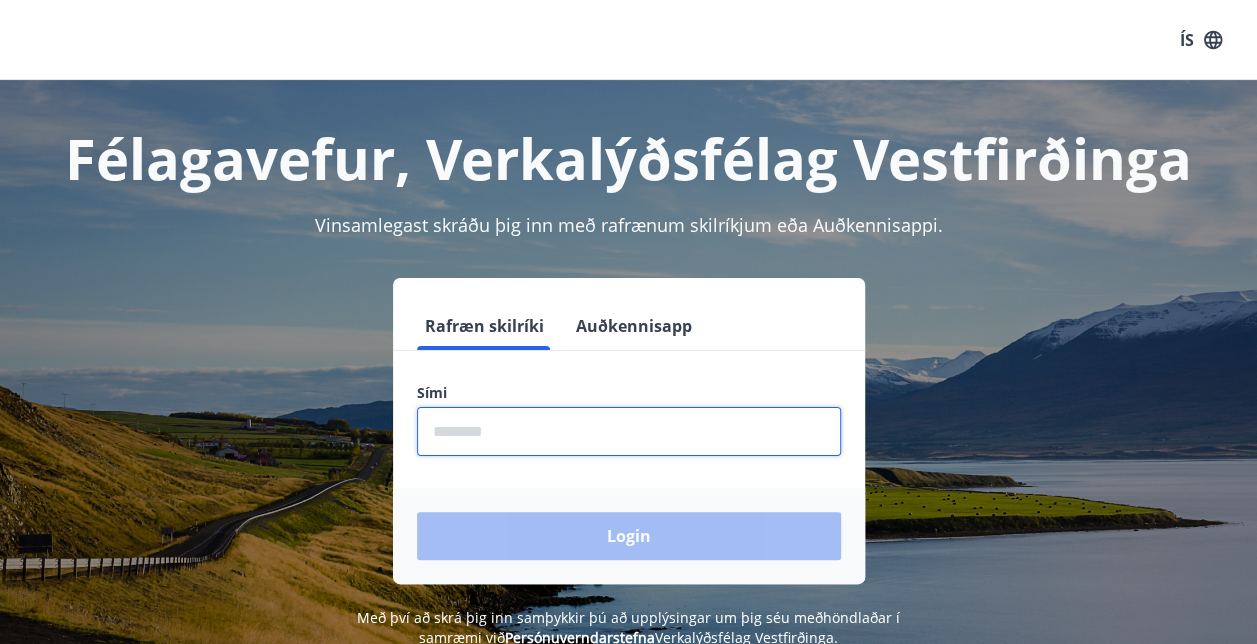 click at bounding box center [629, 431] 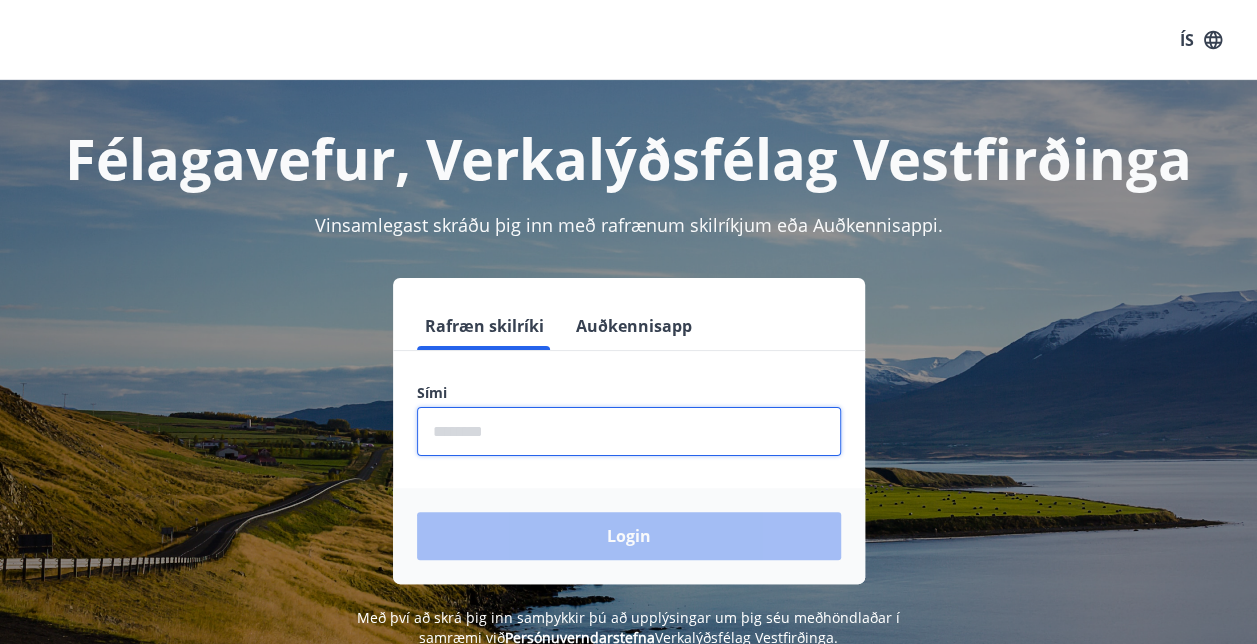 type on "********" 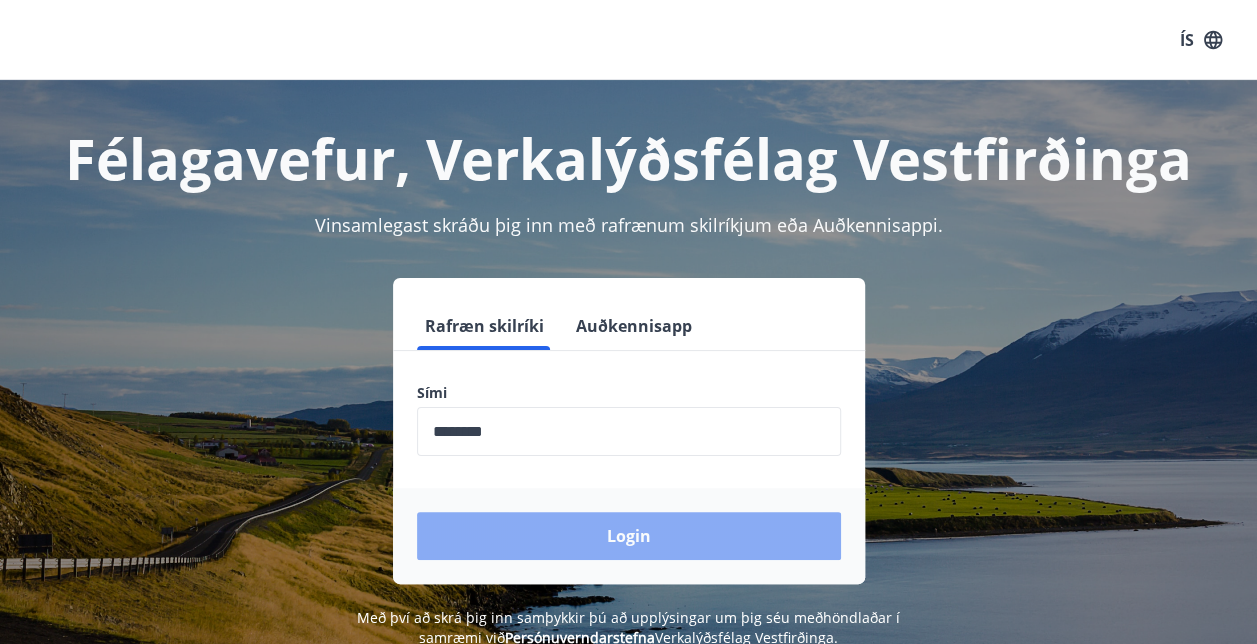 click on "Login" at bounding box center (629, 536) 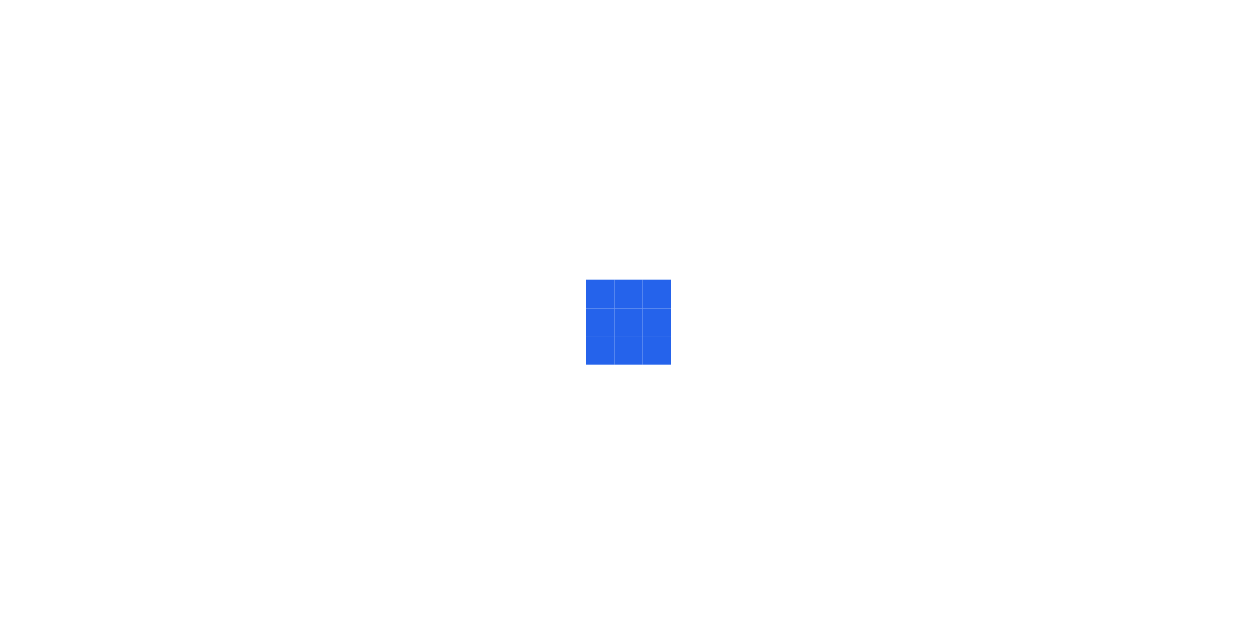 scroll, scrollTop: 0, scrollLeft: 0, axis: both 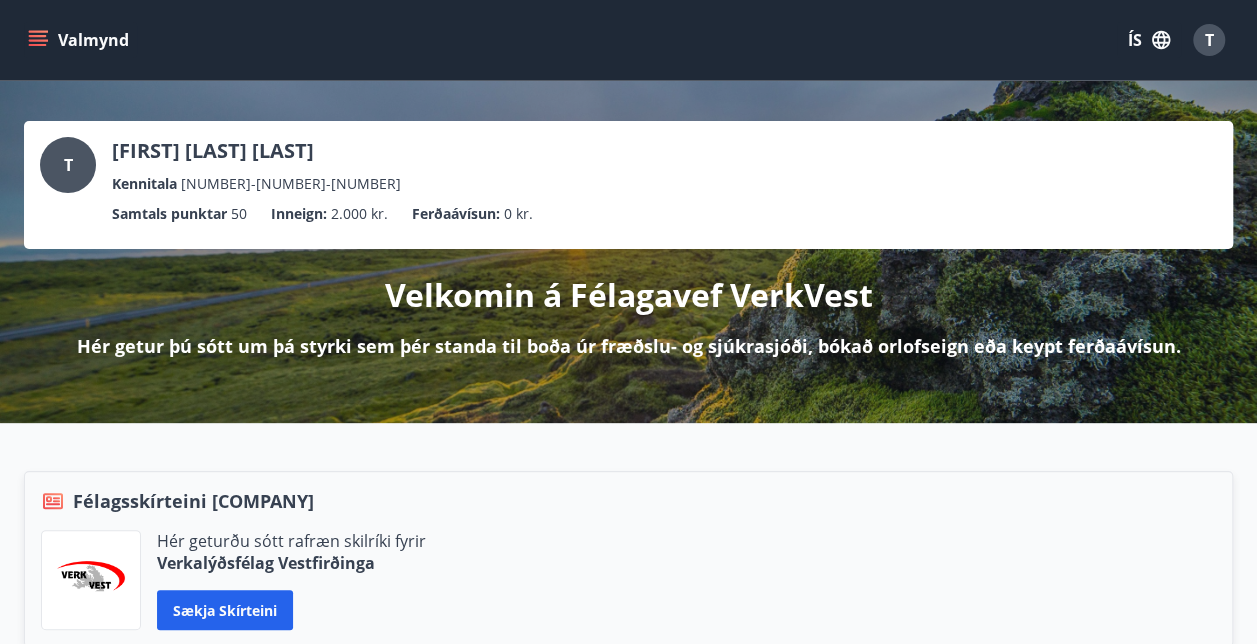 click 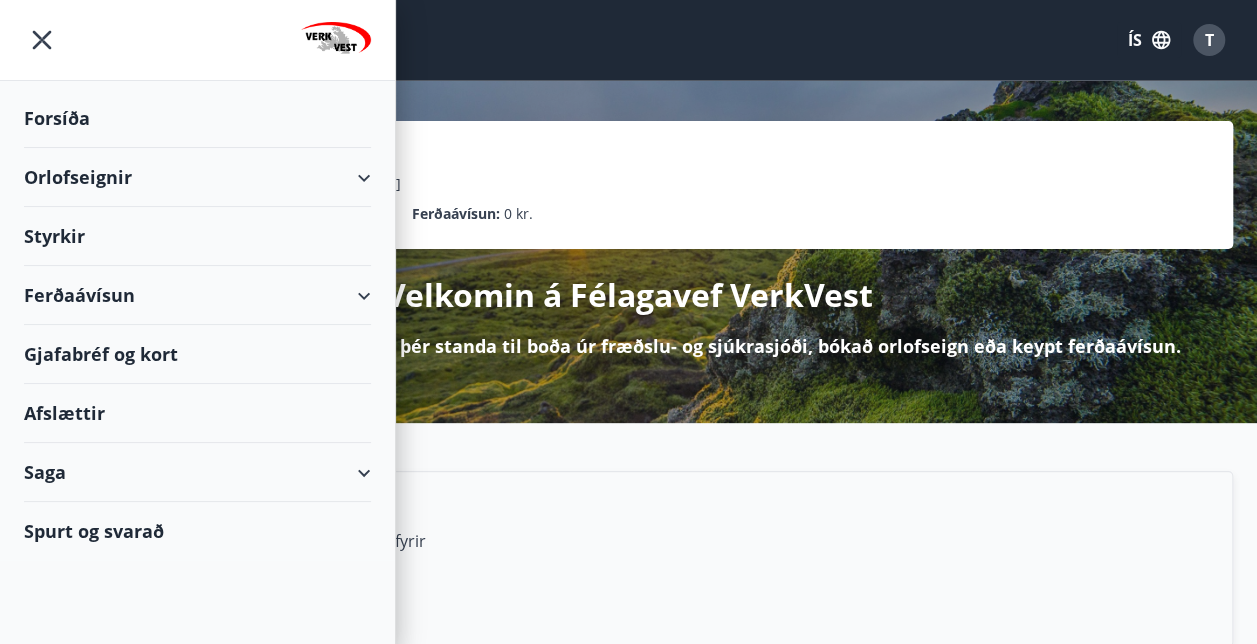 click on "Orlofseignir" at bounding box center [197, 177] 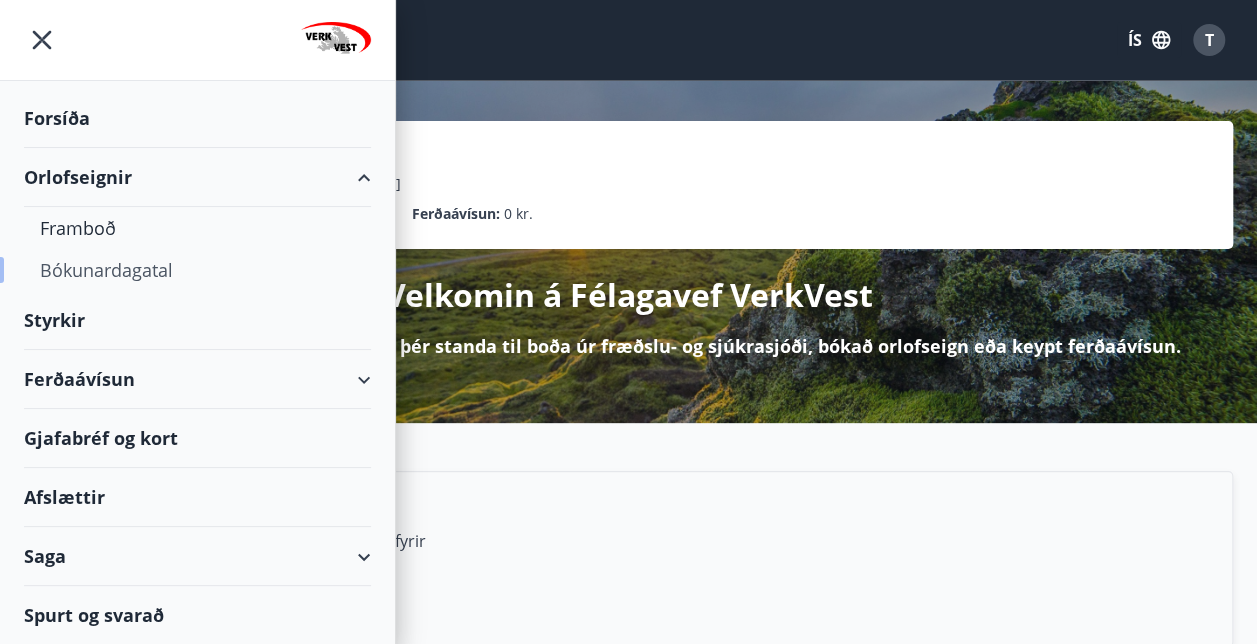 click on "Bókunardagatal" at bounding box center (197, 270) 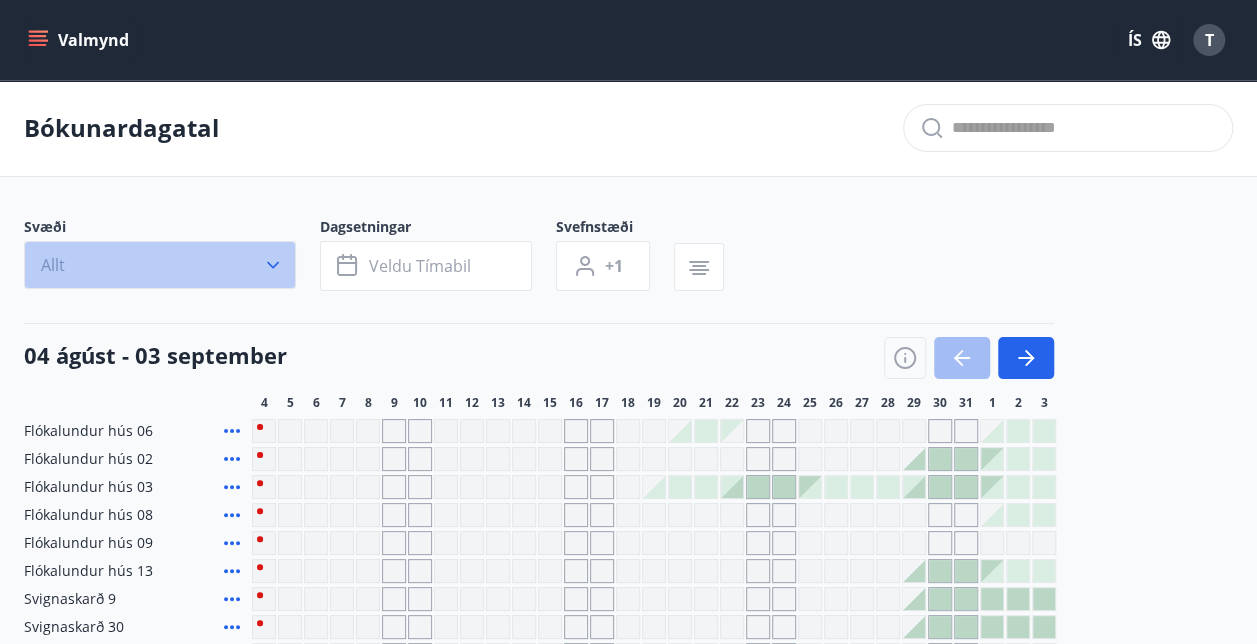 click on "Allt" at bounding box center (160, 265) 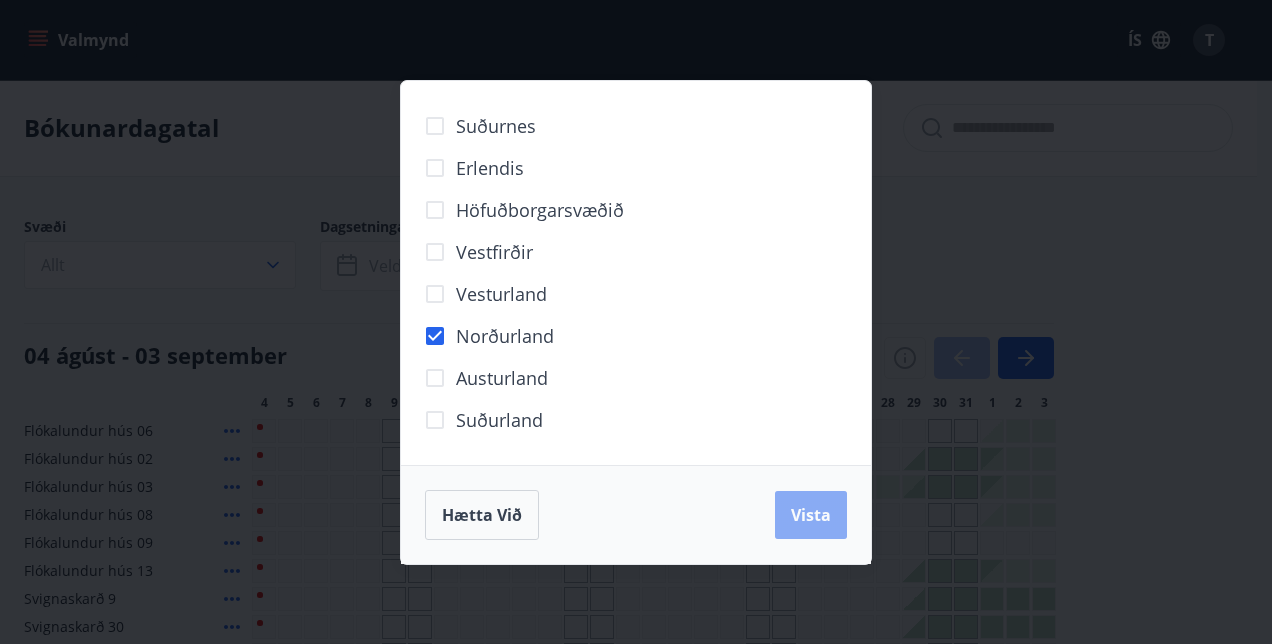 click on "Vista" at bounding box center [811, 515] 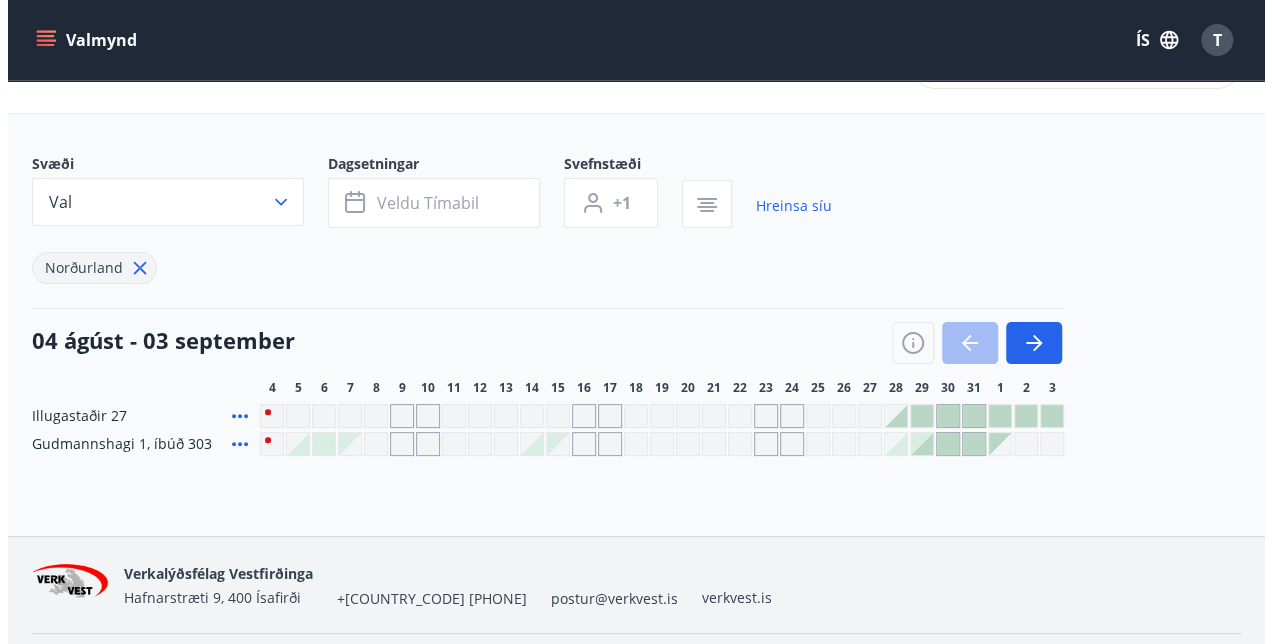 scroll, scrollTop: 62, scrollLeft: 0, axis: vertical 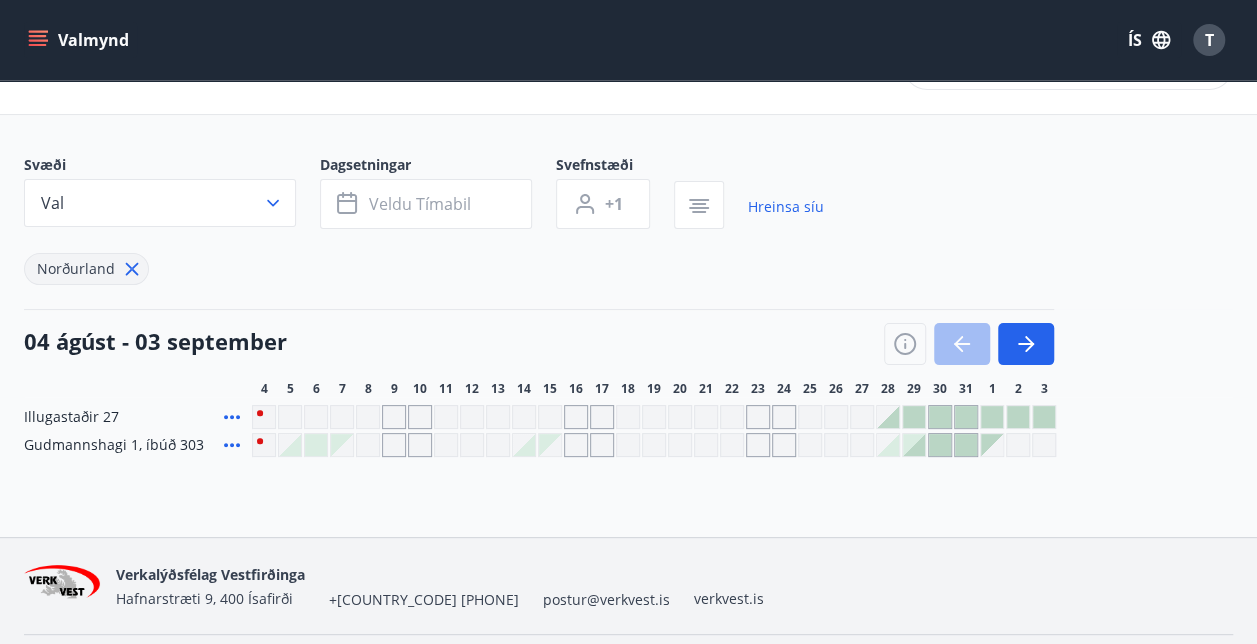click at bounding box center [290, 445] 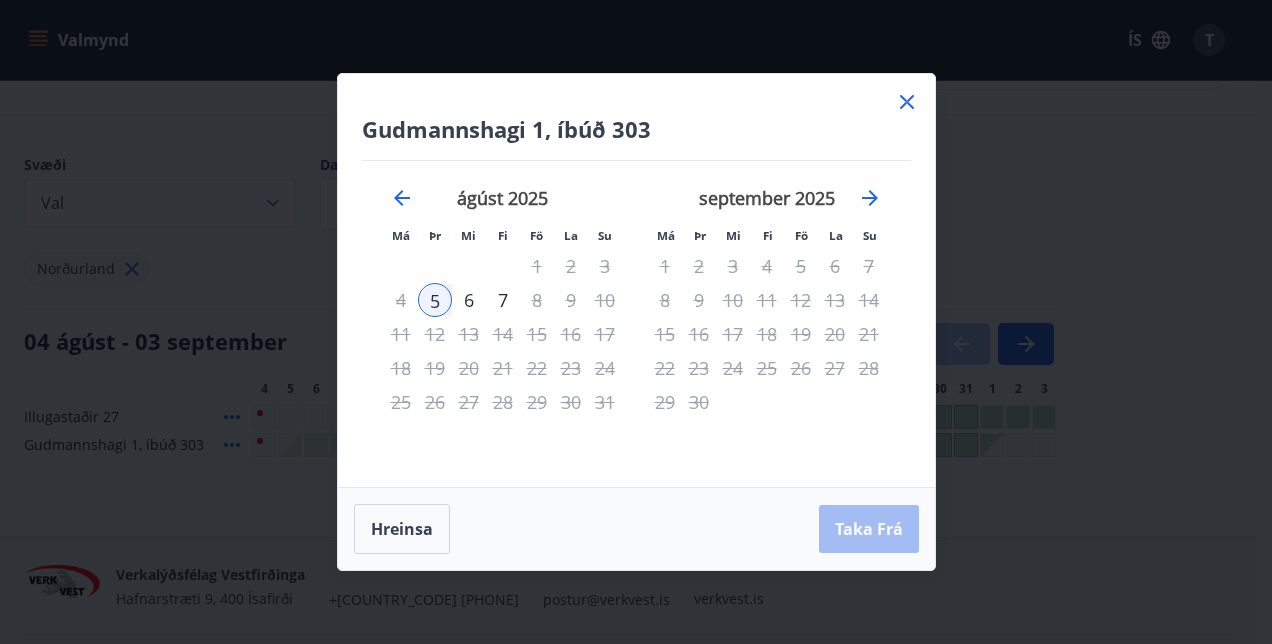 click 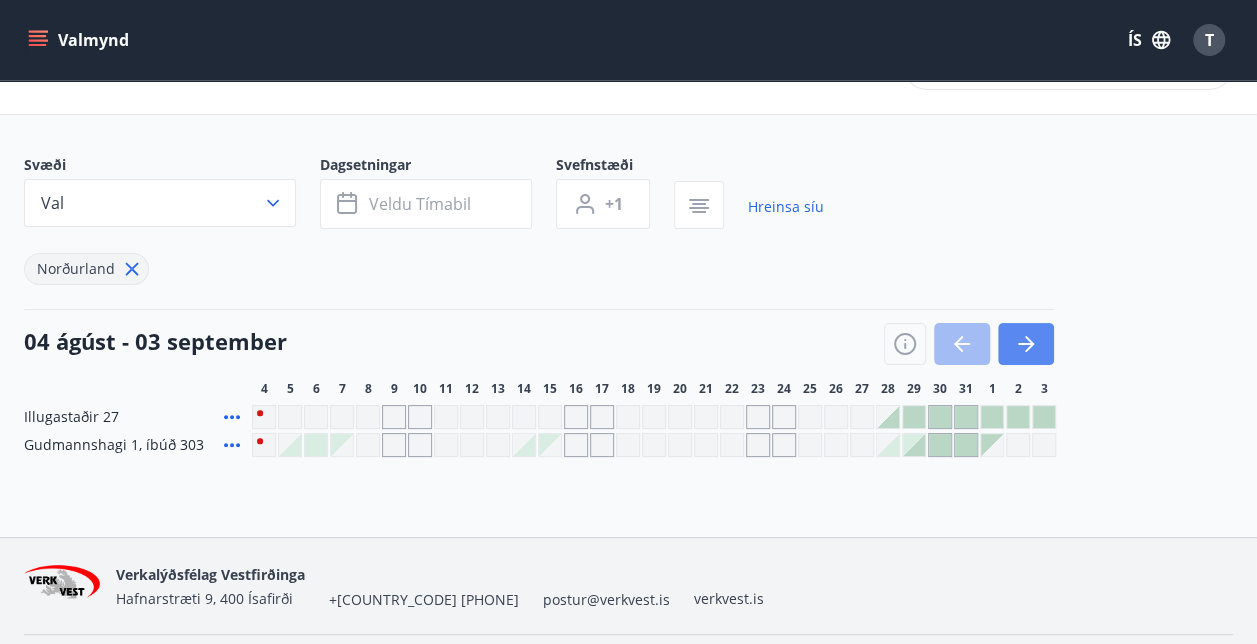 click at bounding box center (1026, 344) 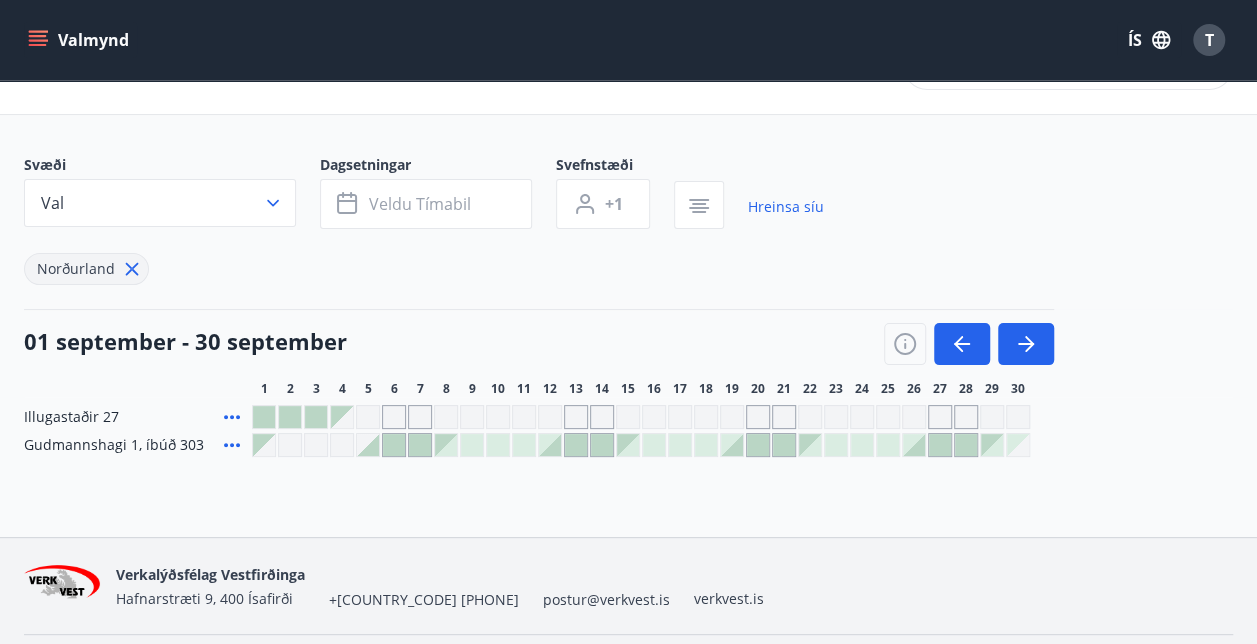 click at bounding box center [368, 445] 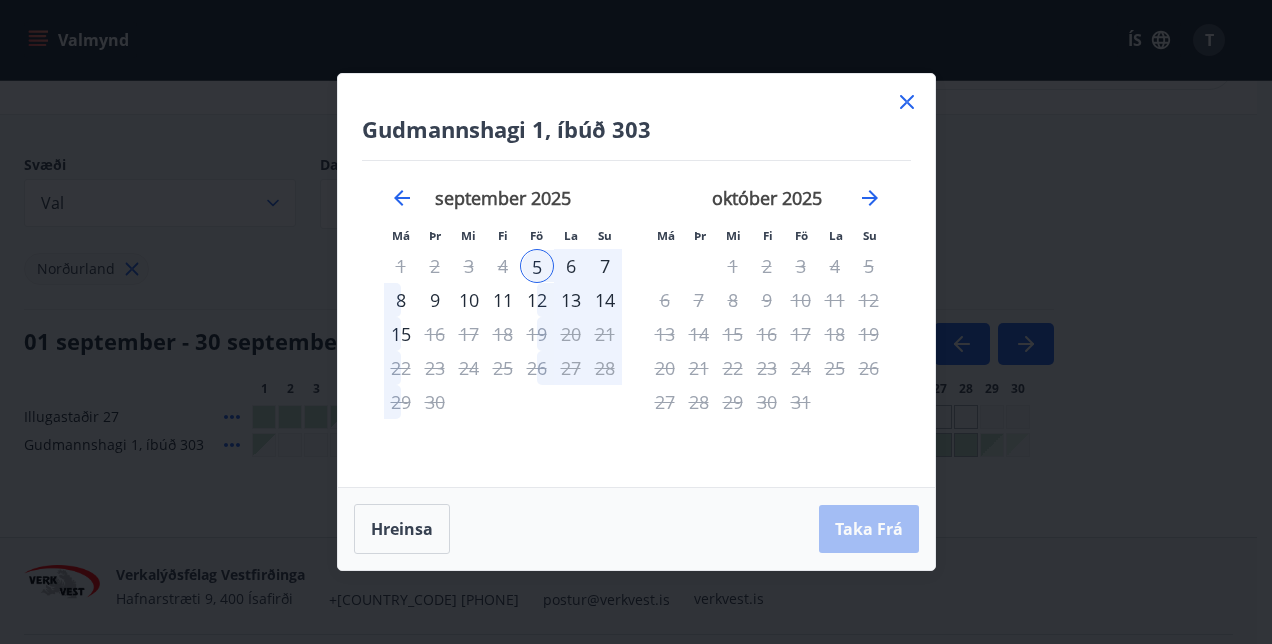 click on "12" at bounding box center [537, 300] 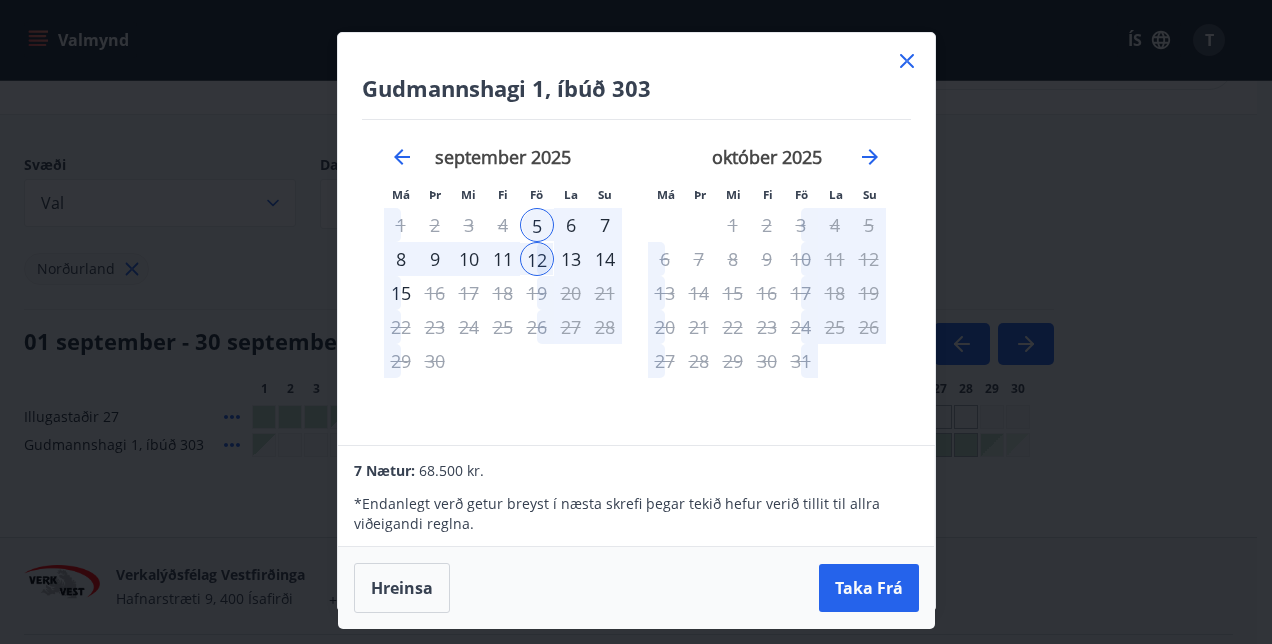 click on "15" at bounding box center (401, 293) 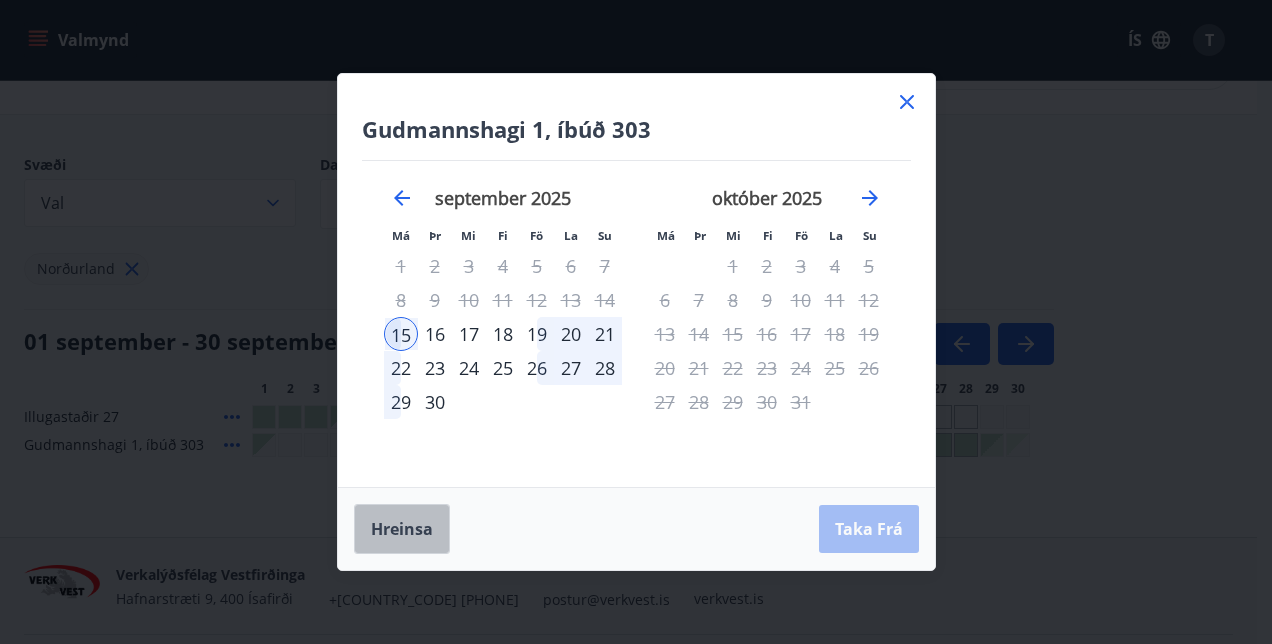 click on "Hreinsa" at bounding box center [402, 529] 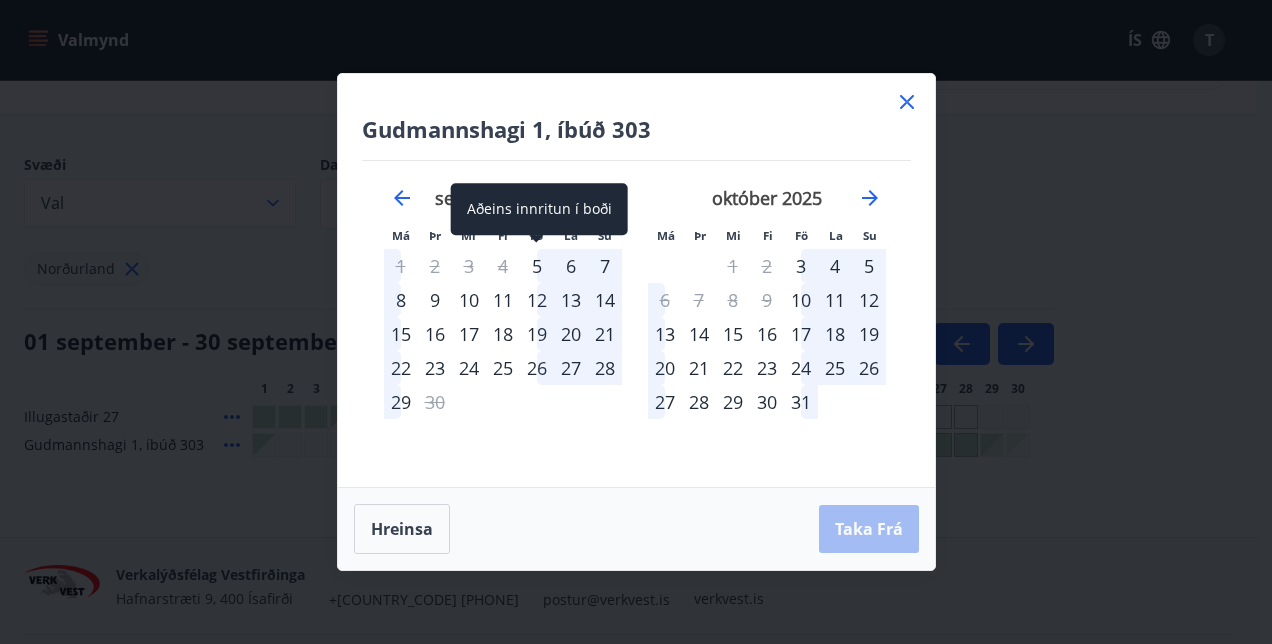 click on "5" at bounding box center [537, 266] 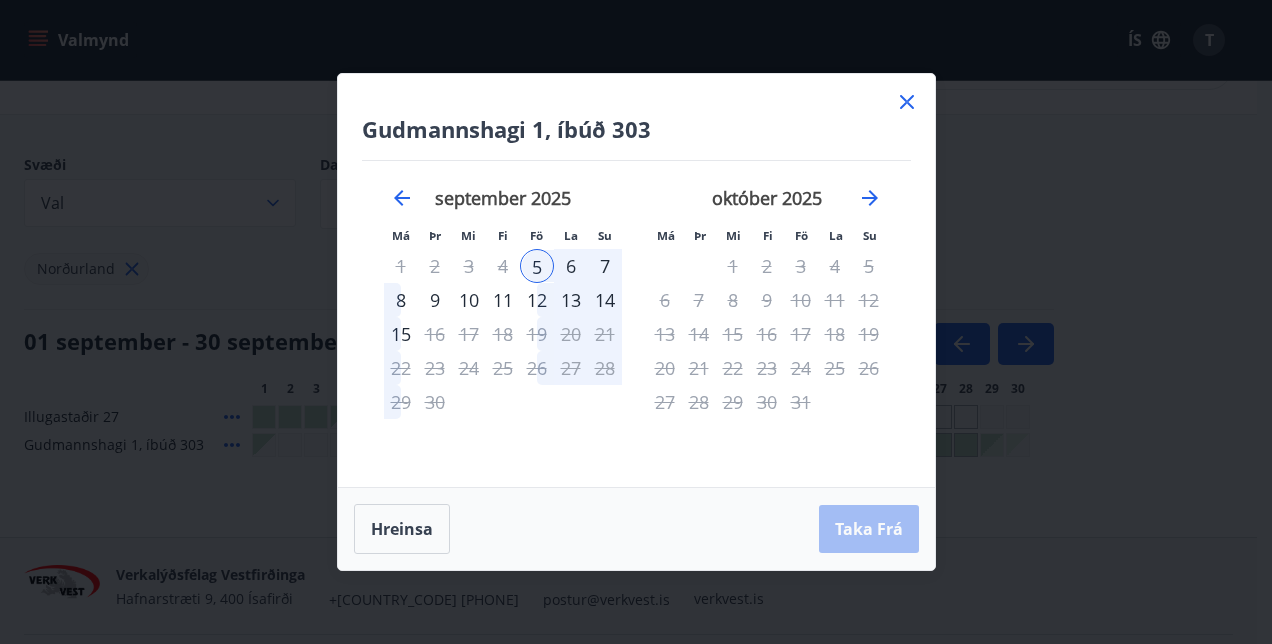 click on "12" at bounding box center [537, 300] 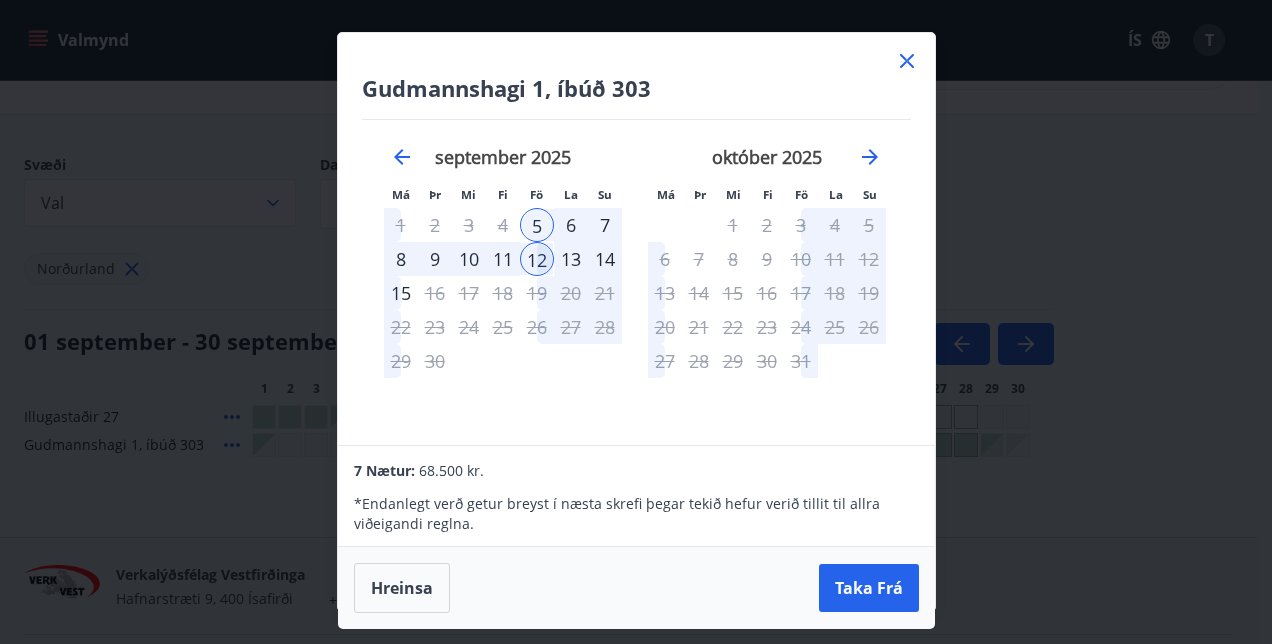 click 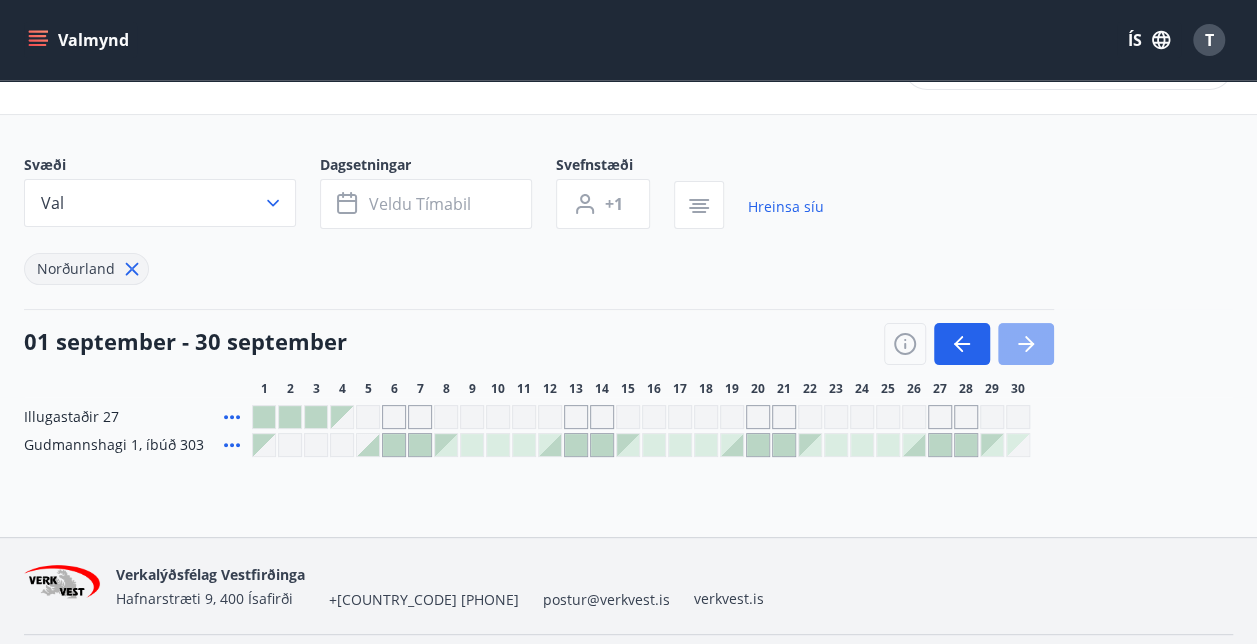 click at bounding box center [1026, 344] 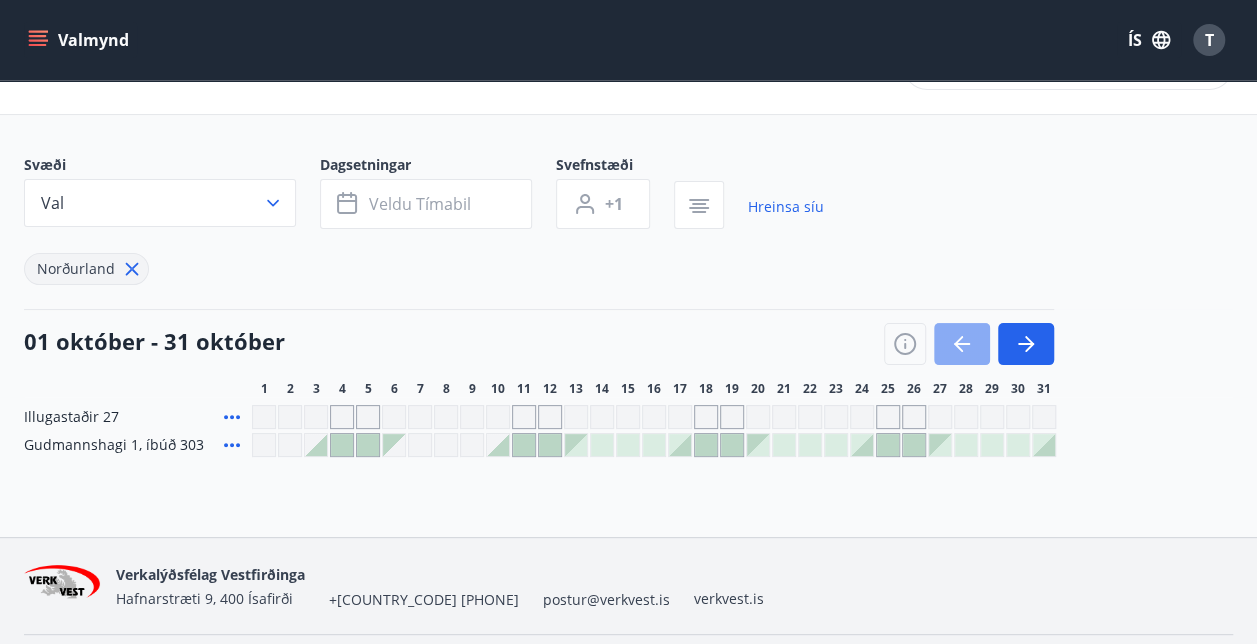 click 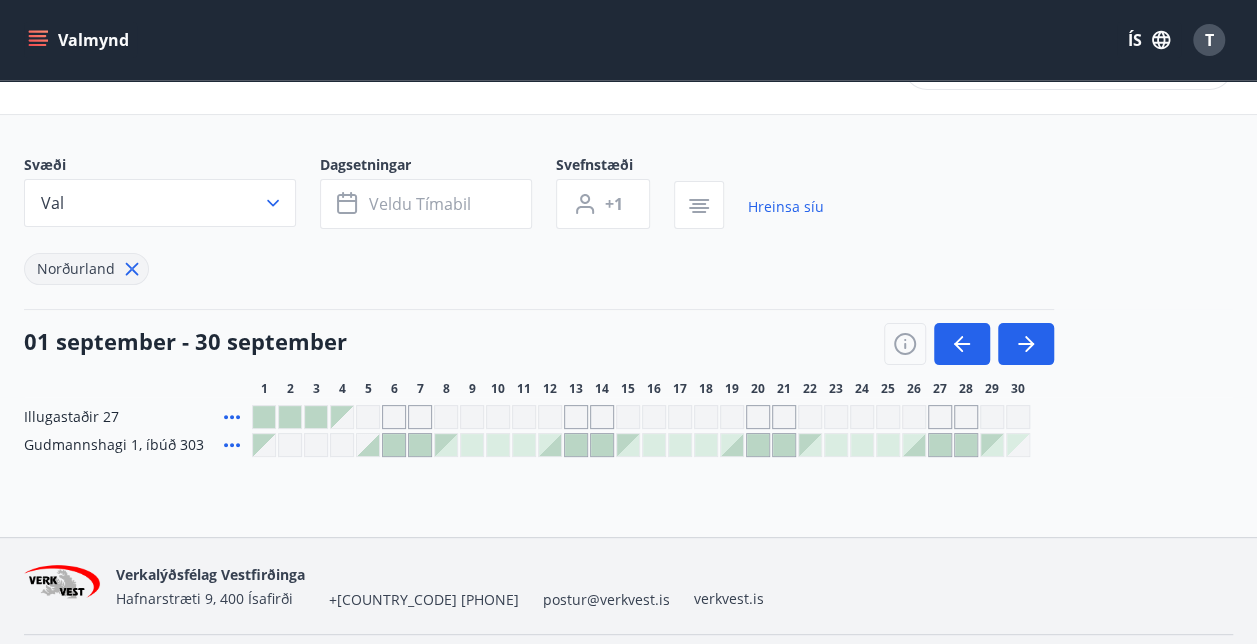 click at bounding box center (368, 445) 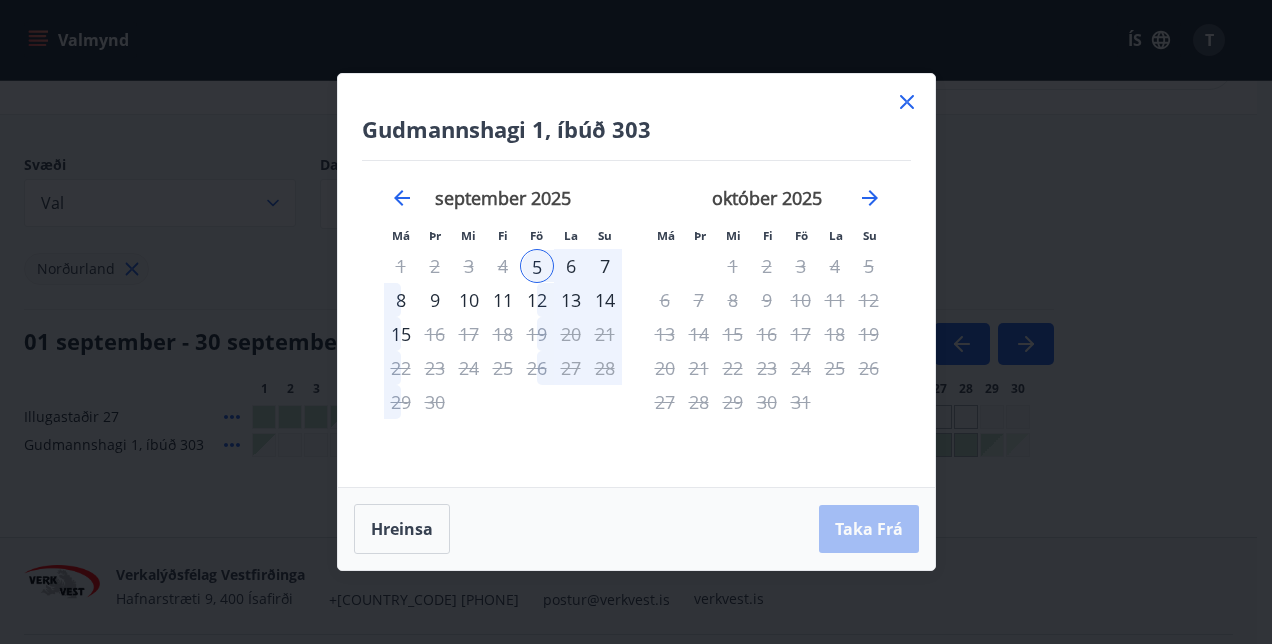 click on "15" at bounding box center (401, 334) 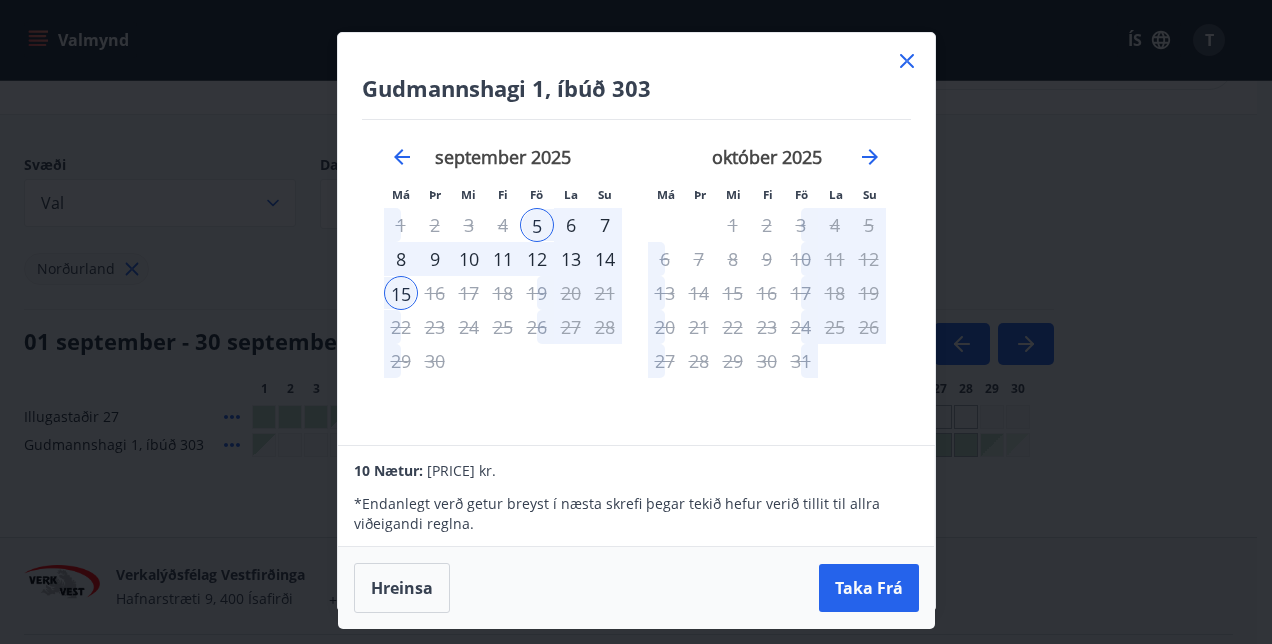 click on "15" at bounding box center [401, 293] 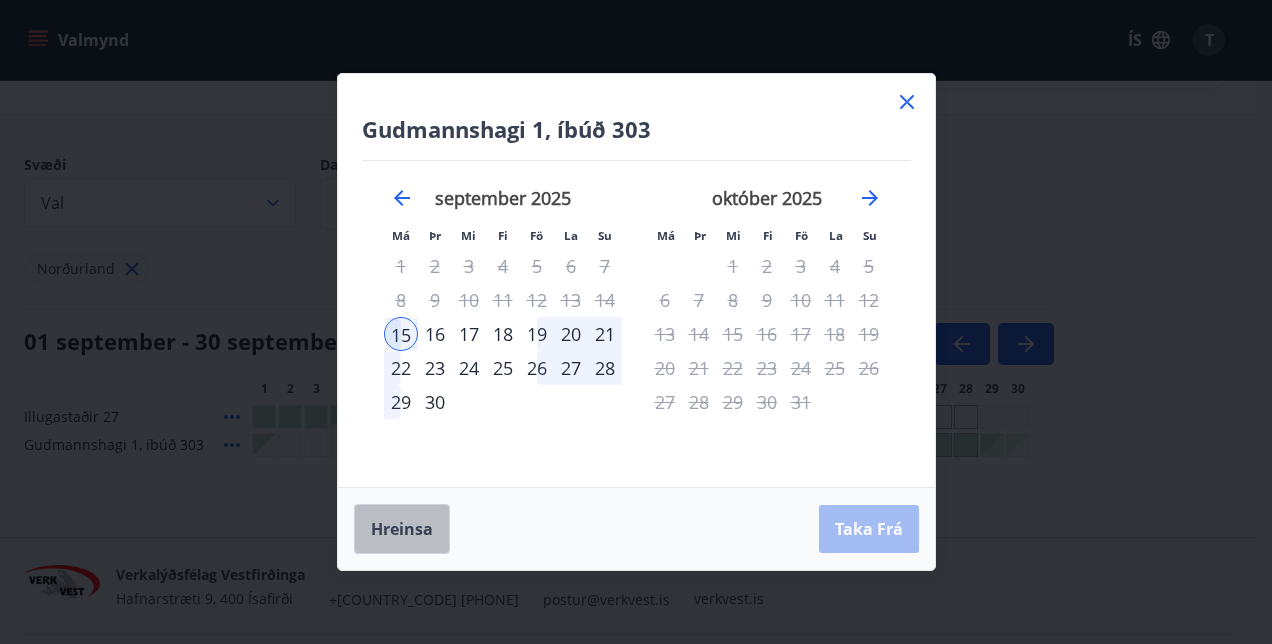 click on "Hreinsa" at bounding box center (402, 529) 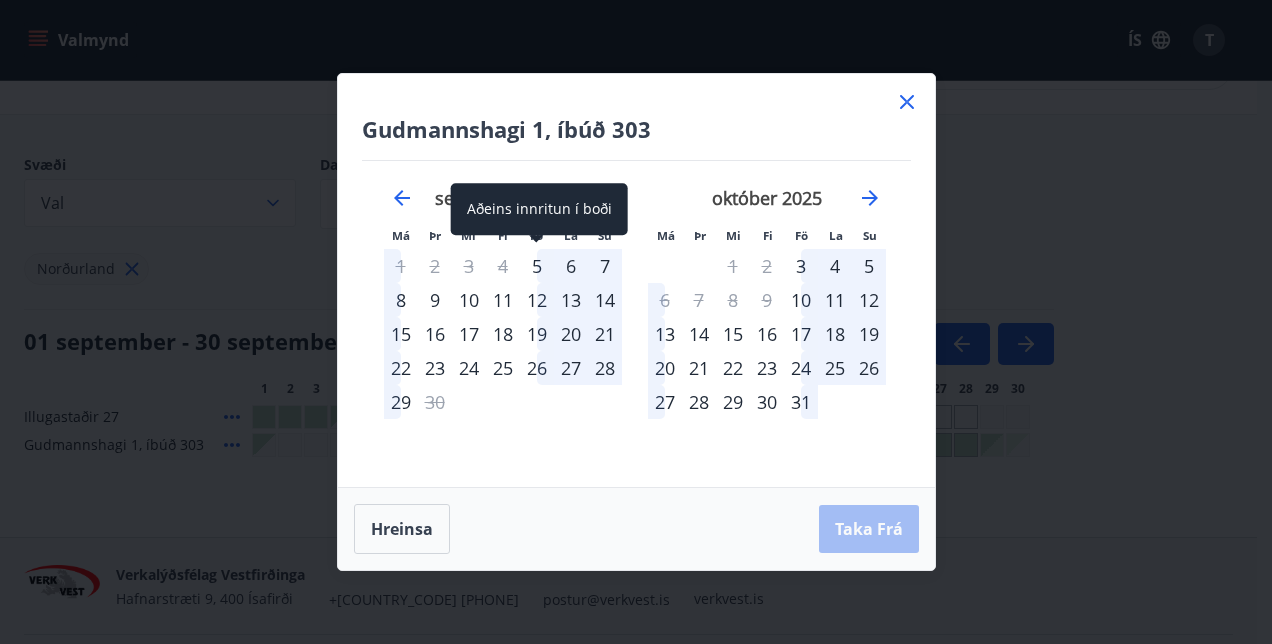 click on "5" at bounding box center (537, 266) 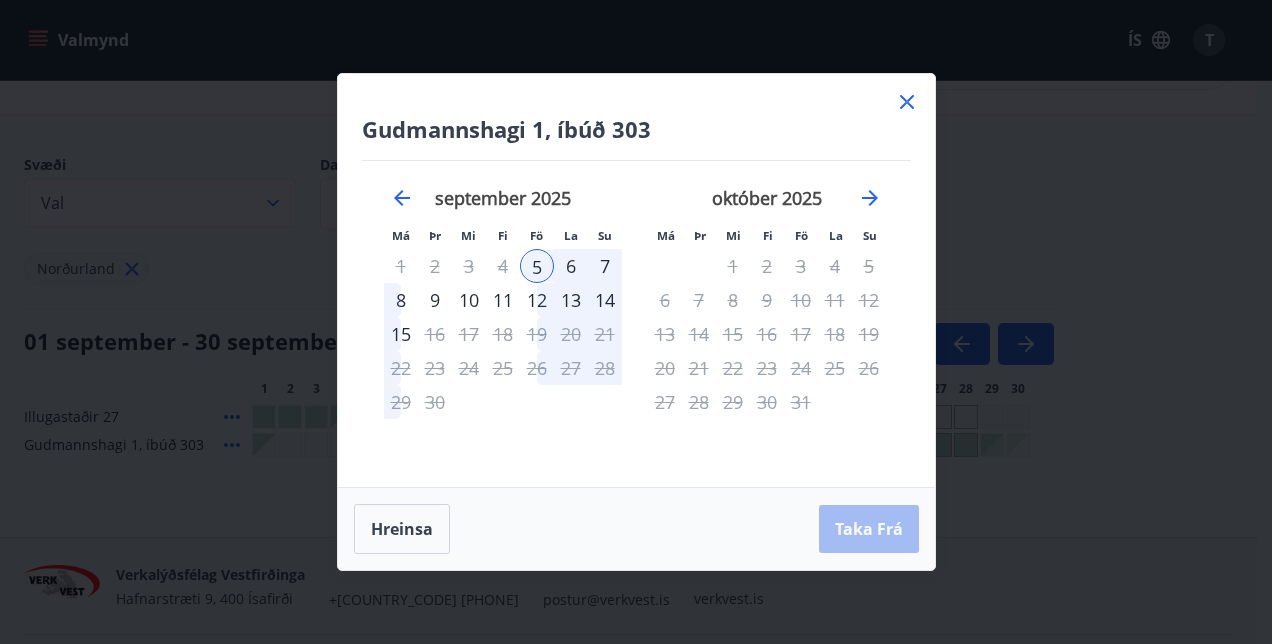 click on "13" at bounding box center (571, 300) 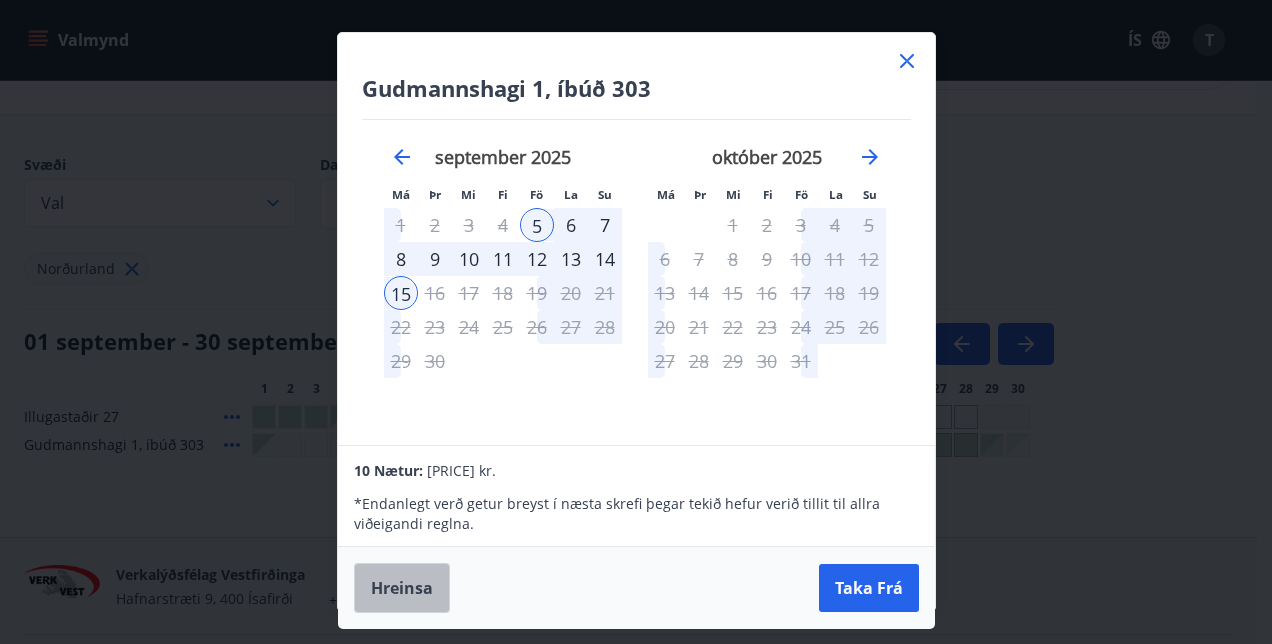 click on "Hreinsa" at bounding box center [402, 588] 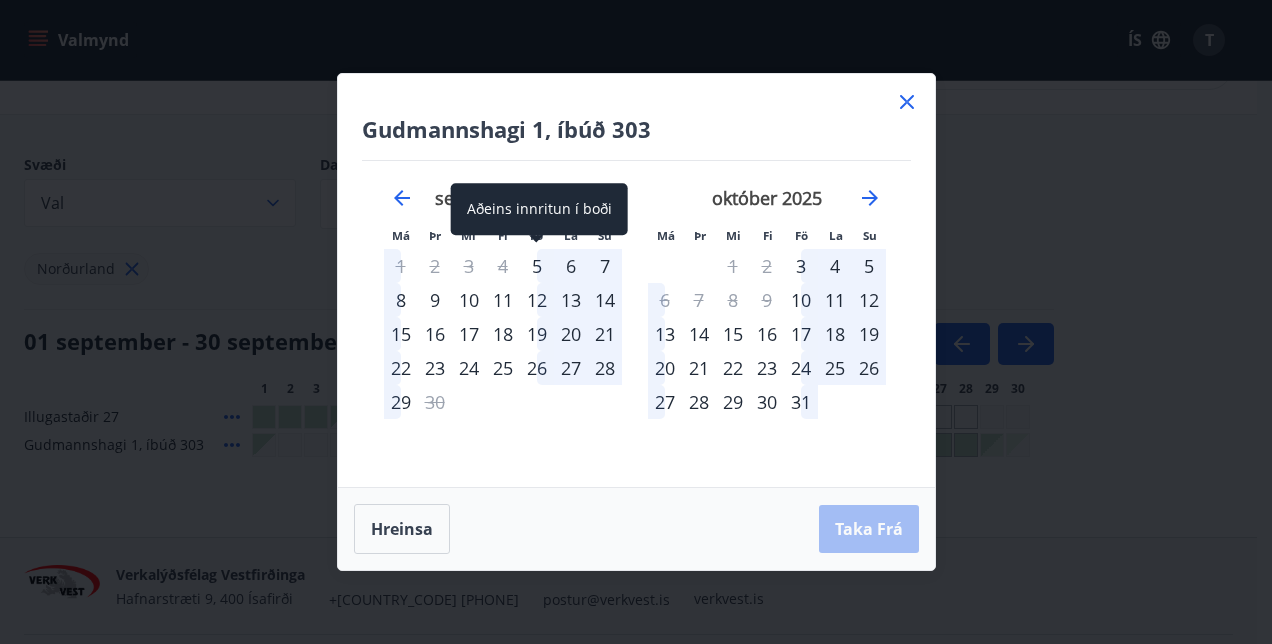 click on "5" at bounding box center [537, 266] 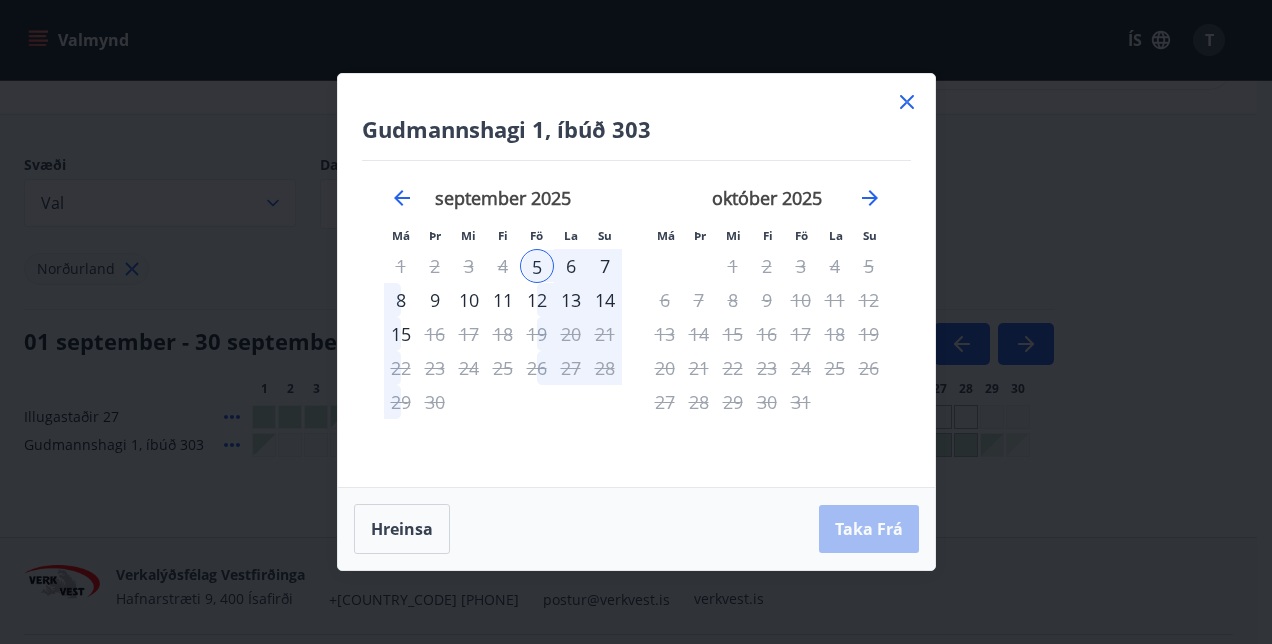 click on "12" at bounding box center (537, 300) 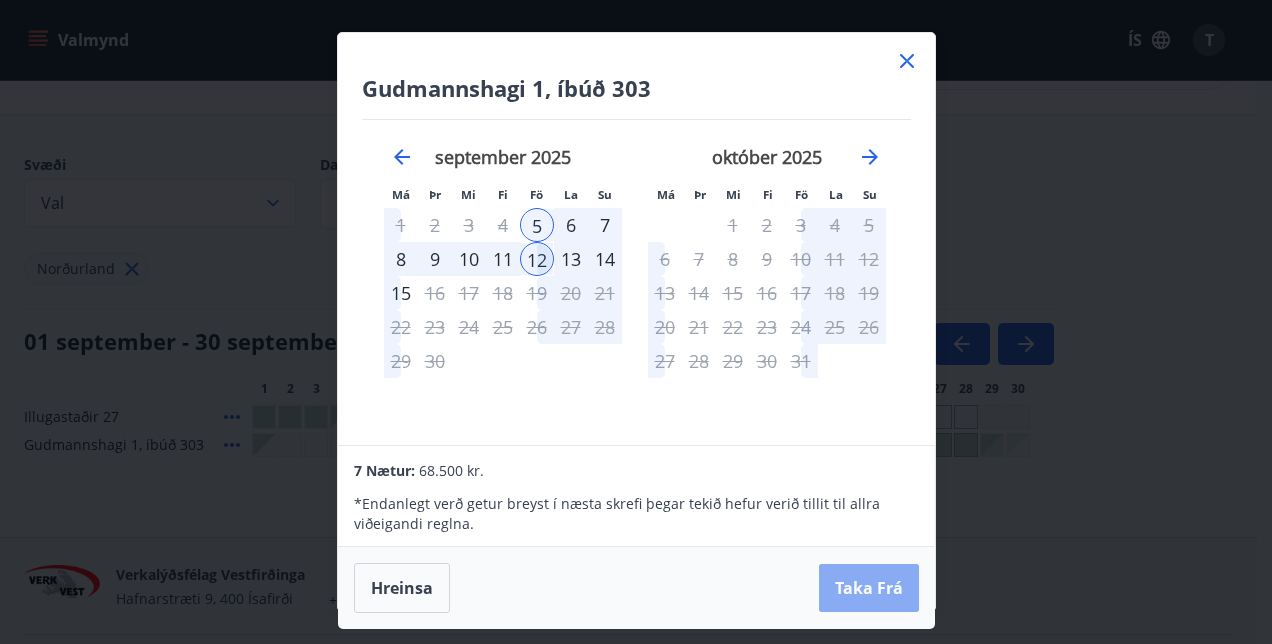 click on "Taka Frá" at bounding box center (869, 588) 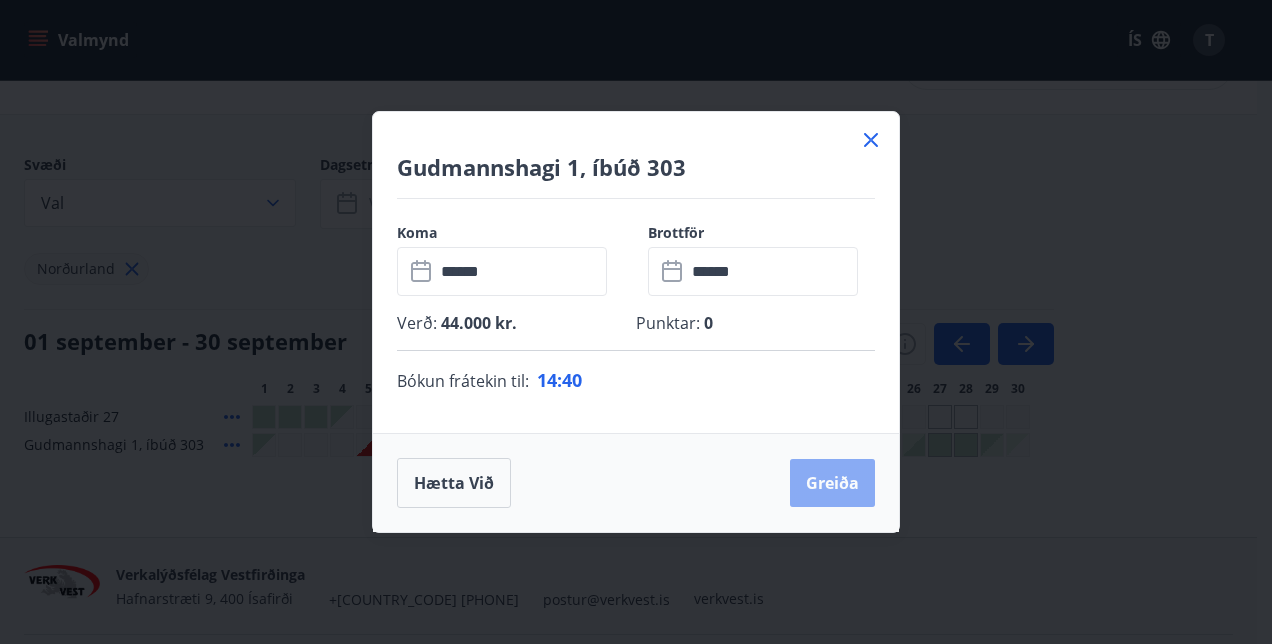 click on "Greiða" at bounding box center (832, 483) 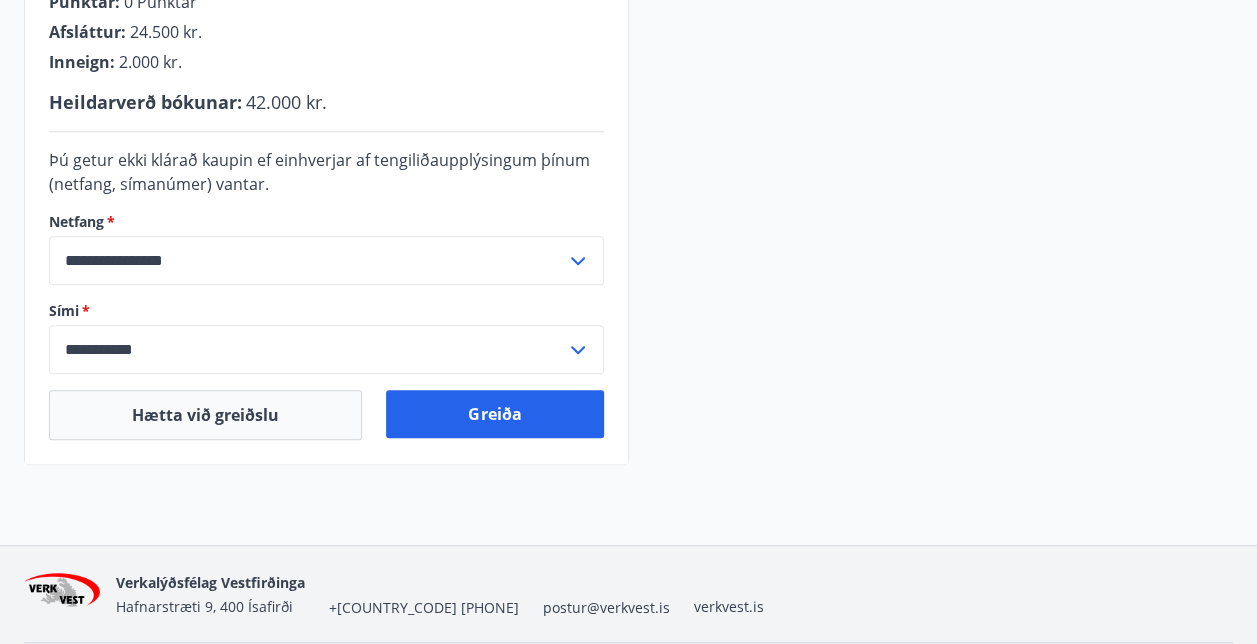 scroll, scrollTop: 650, scrollLeft: 0, axis: vertical 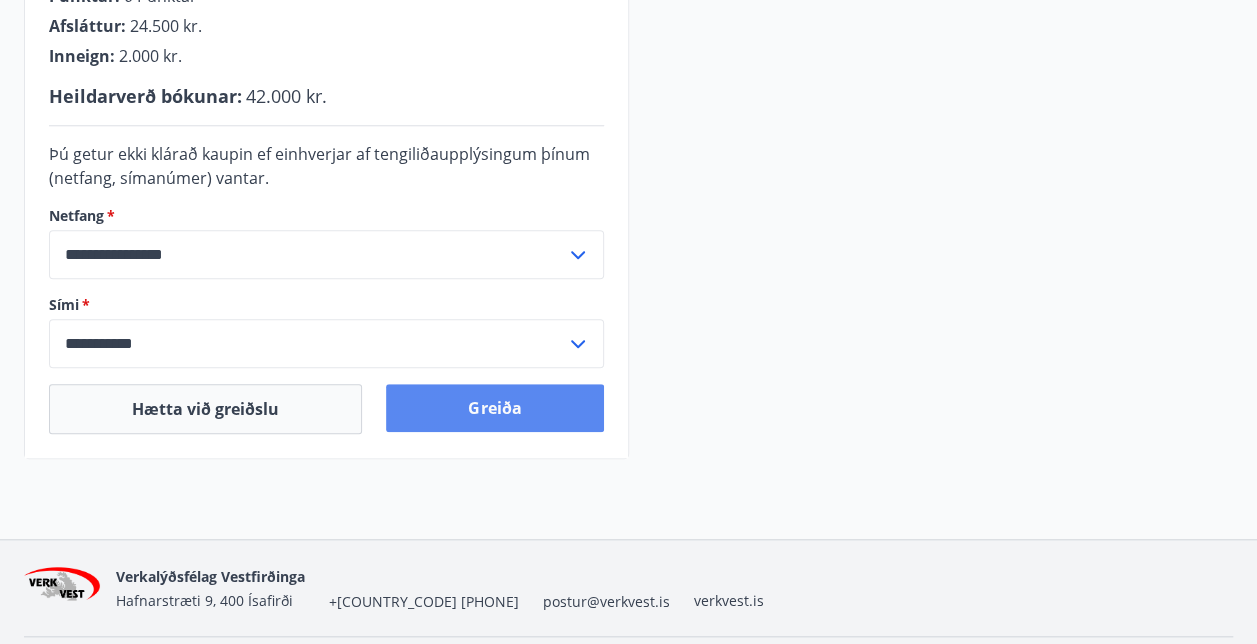 click on "Greiða" at bounding box center [494, 408] 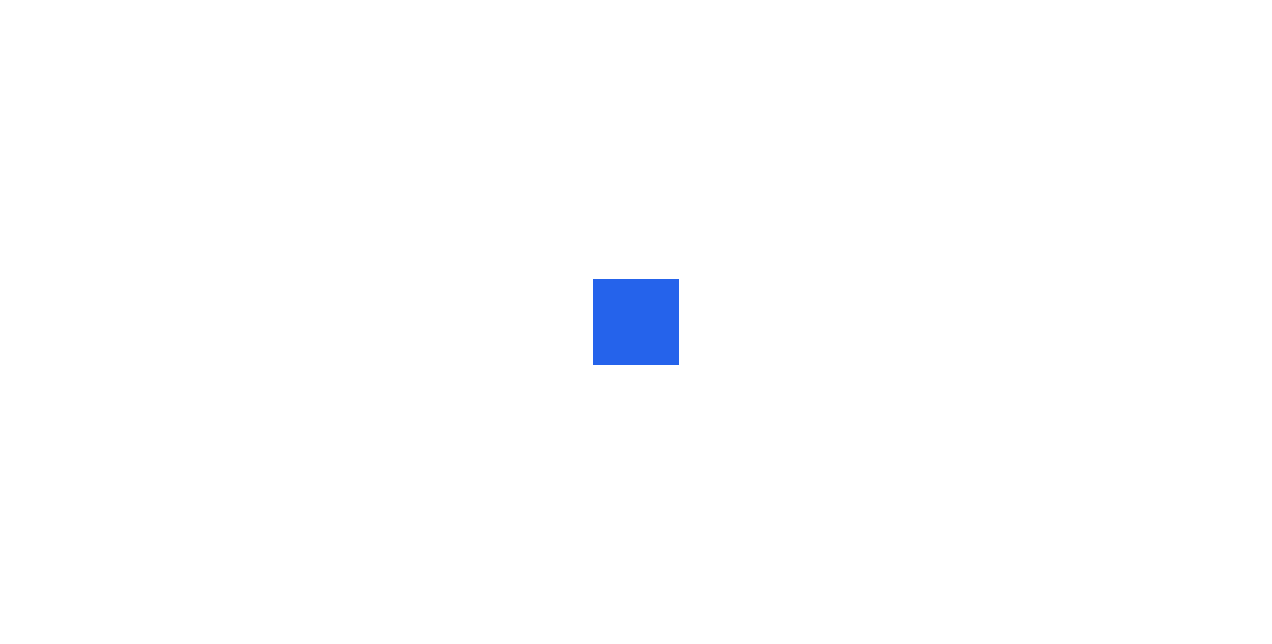 scroll, scrollTop: 0, scrollLeft: 0, axis: both 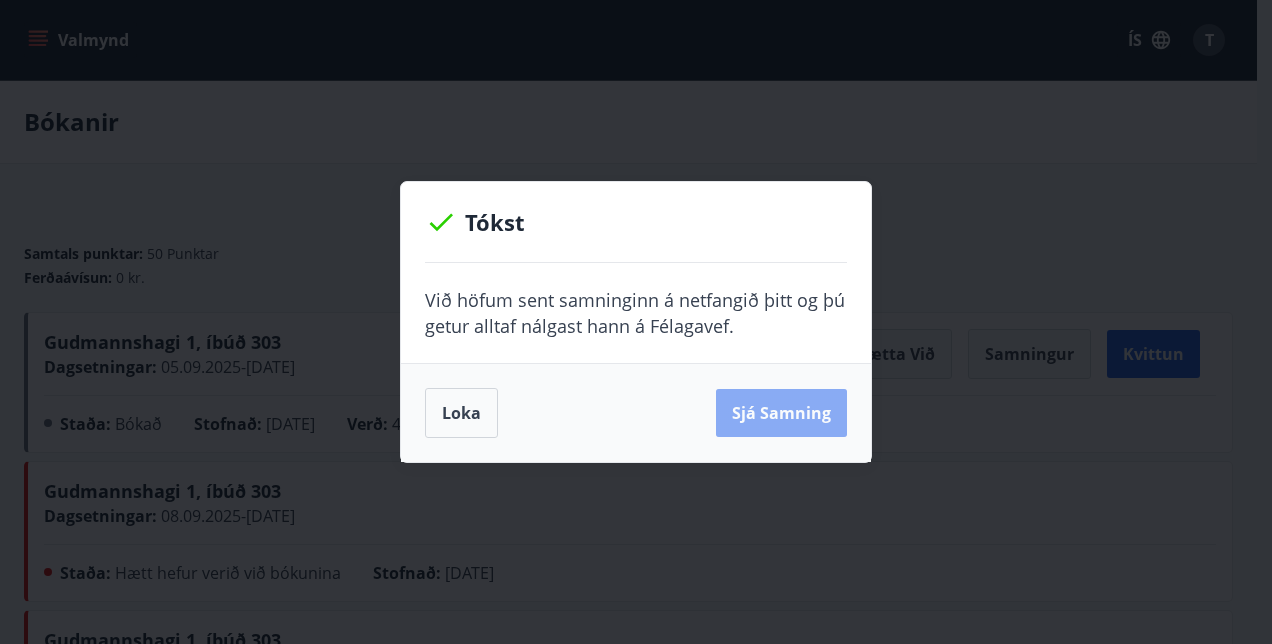 click on "Sjá samning" at bounding box center [781, 413] 